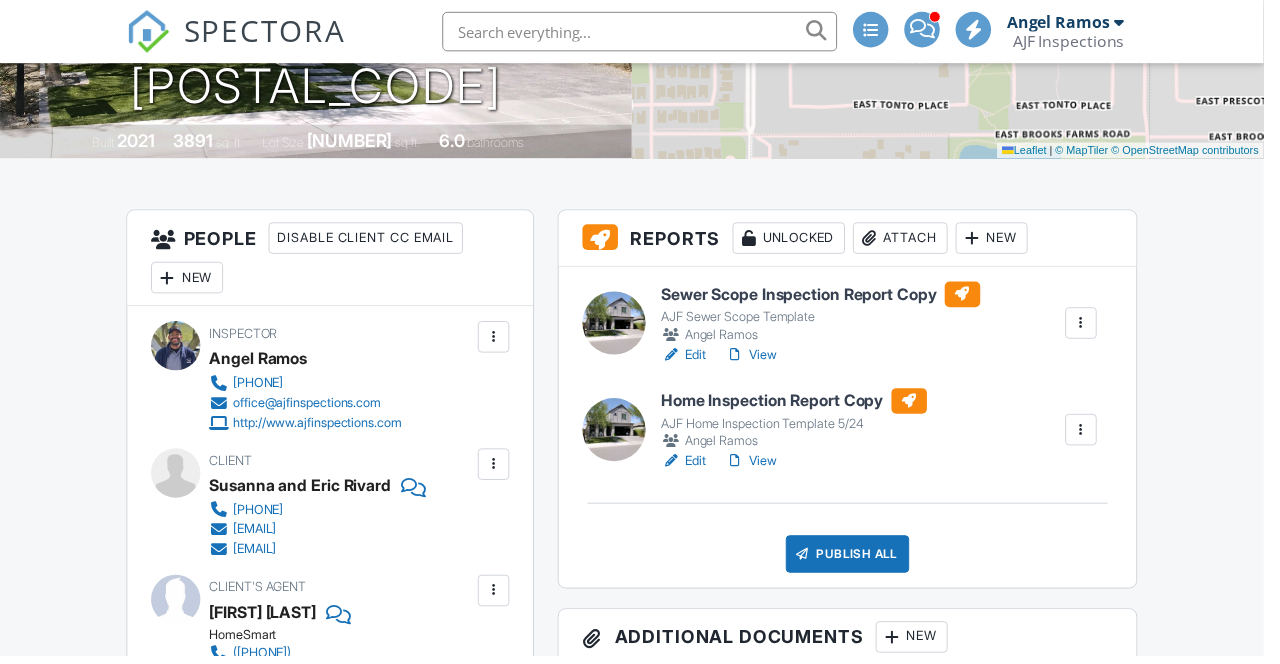 scroll, scrollTop: 495, scrollLeft: 0, axis: vertical 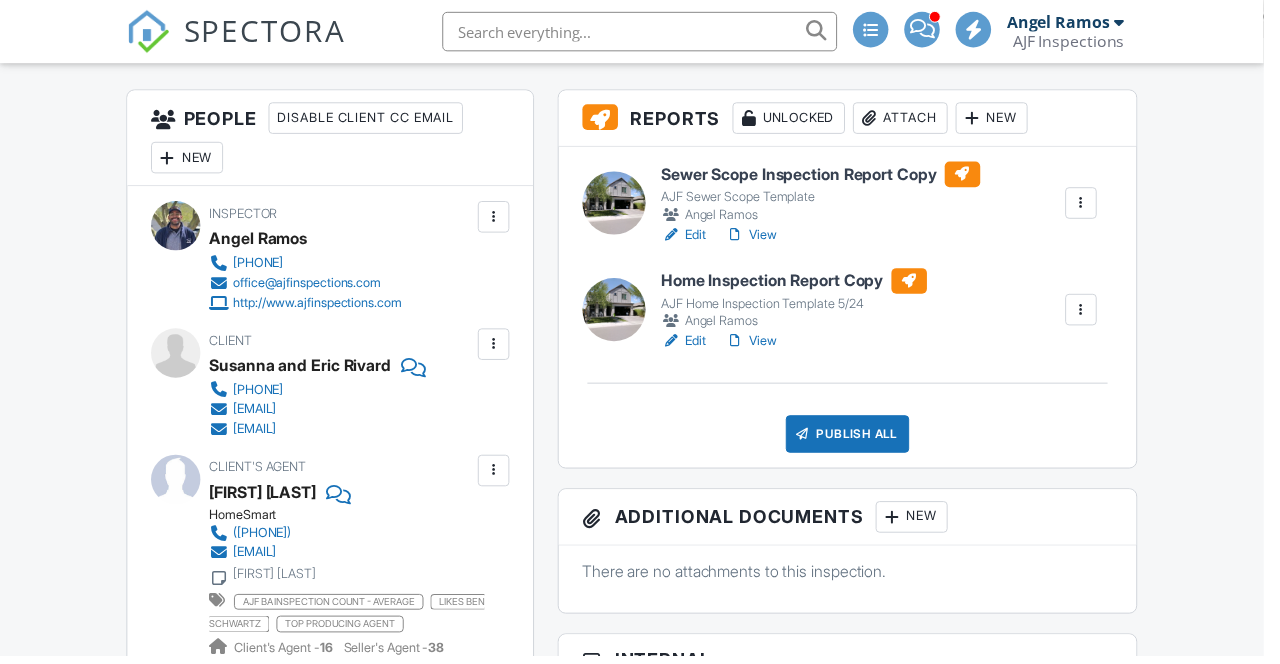 click at bounding box center (1095, 206) 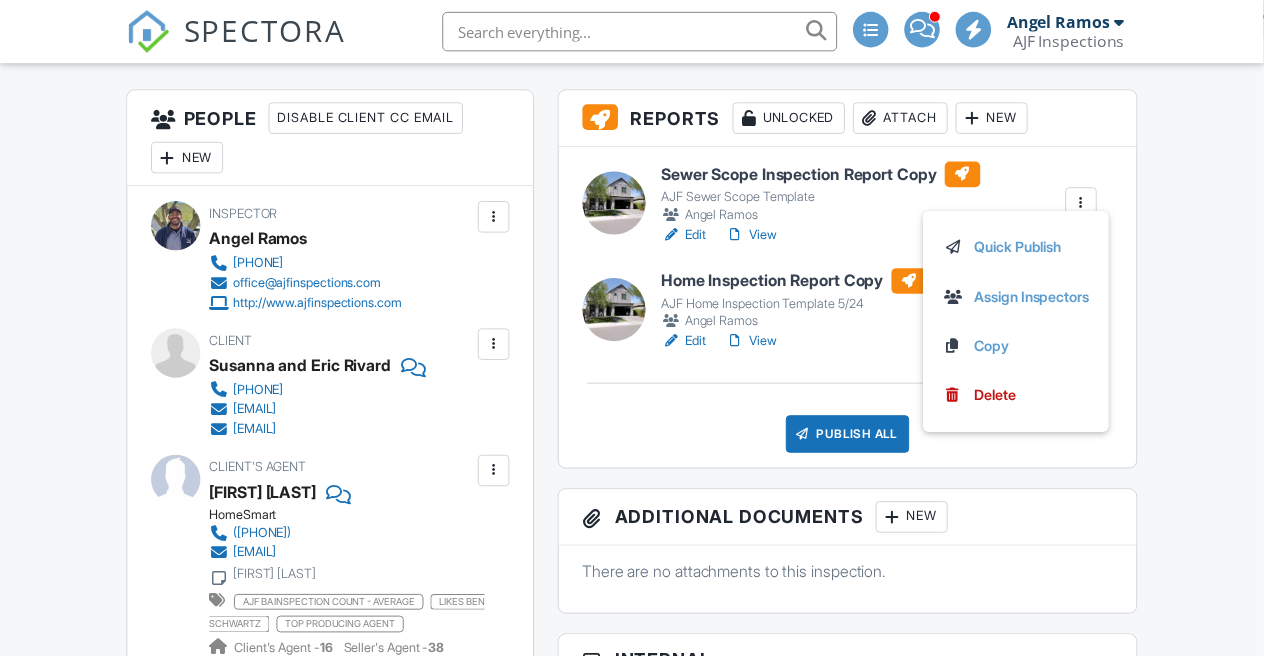 click on "Dashboard
Inspections
Calendar
Settings
Profile
Support Center
Inspection Details
Client View
More
Property Details
Reschedule
Share
Cancel
Delete
Print Order
Convert to V9
08/01/2025  2:30 pm
- 3:30 pm
4226 E Coconino Pl (RV)
Chandler, Arizona 85249
Built
2021
3891
sq. ft.
Lot Size
7066
sq.ft.
6.0
bathrooms
+ −  Leaflet   |   © MapTiler   © OpenStreetMap contributors
All emails and texts are disabled for this inspection!
All emails and texts have been disabled for this inspection. This may have happened due to someone manually disabling them or this inspection being unconfirmed when it was scheduled. To re-enable emails and texts for this inspection, click the button below.
Turn on emails and texts
Reports" at bounding box center (640, 4022) 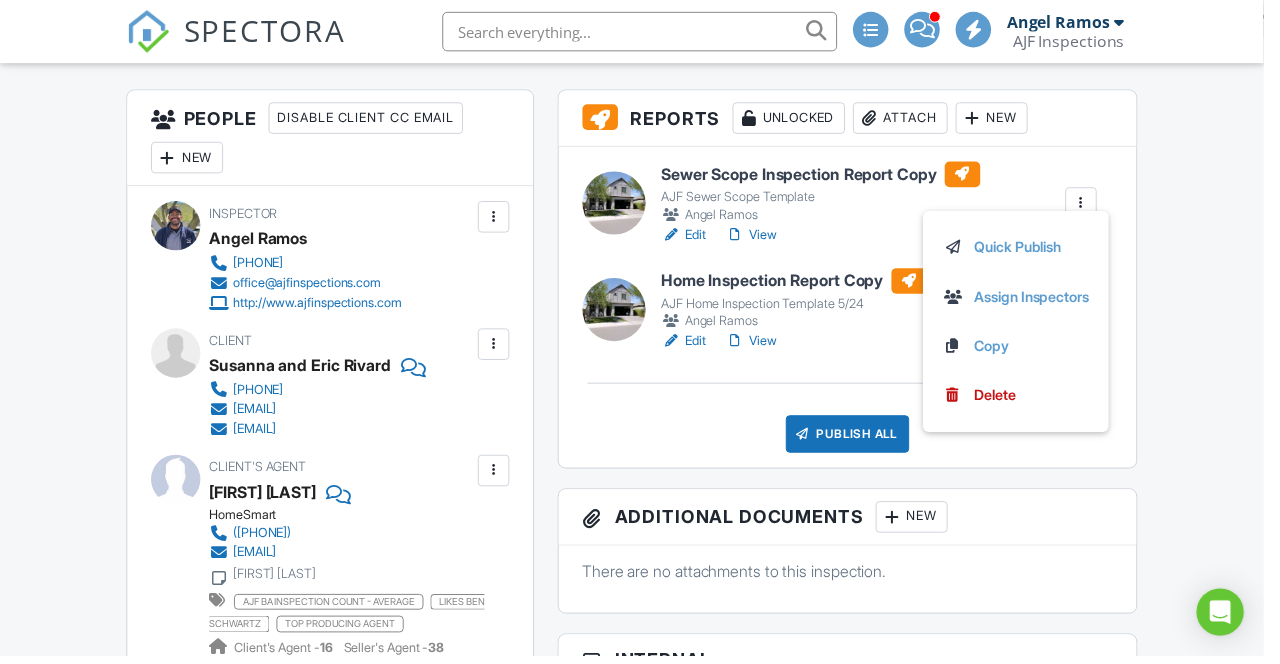 click on "View" at bounding box center [761, 238] 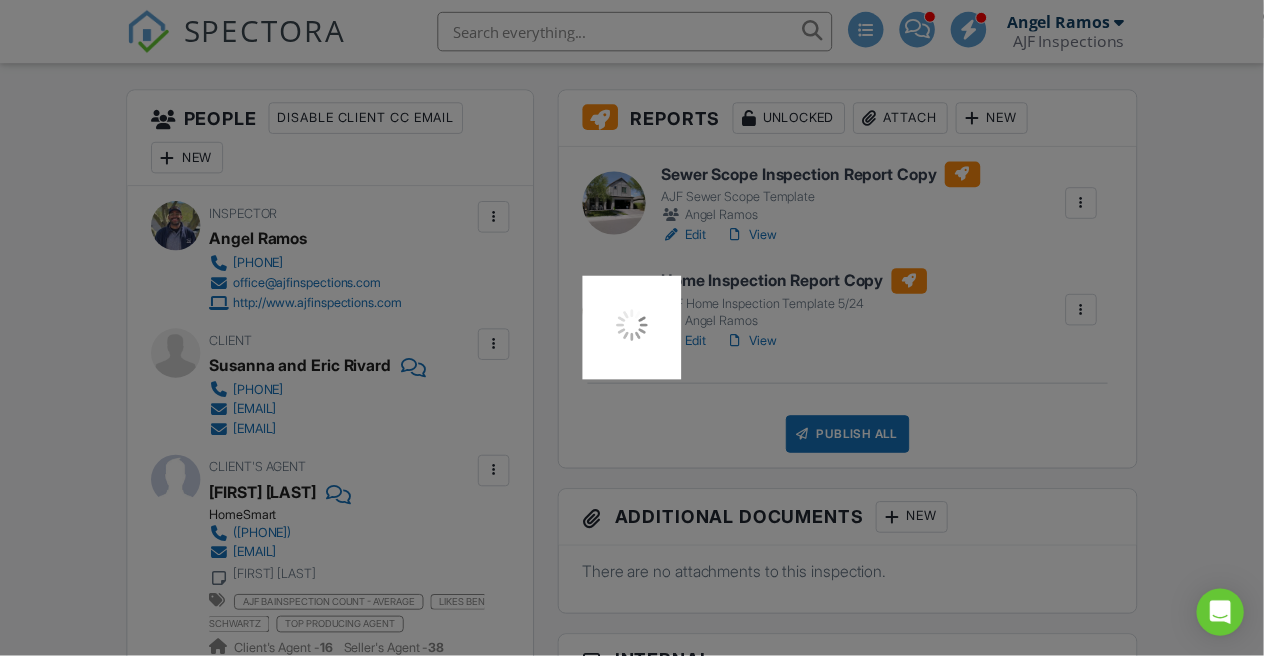 scroll, scrollTop: 528, scrollLeft: 0, axis: vertical 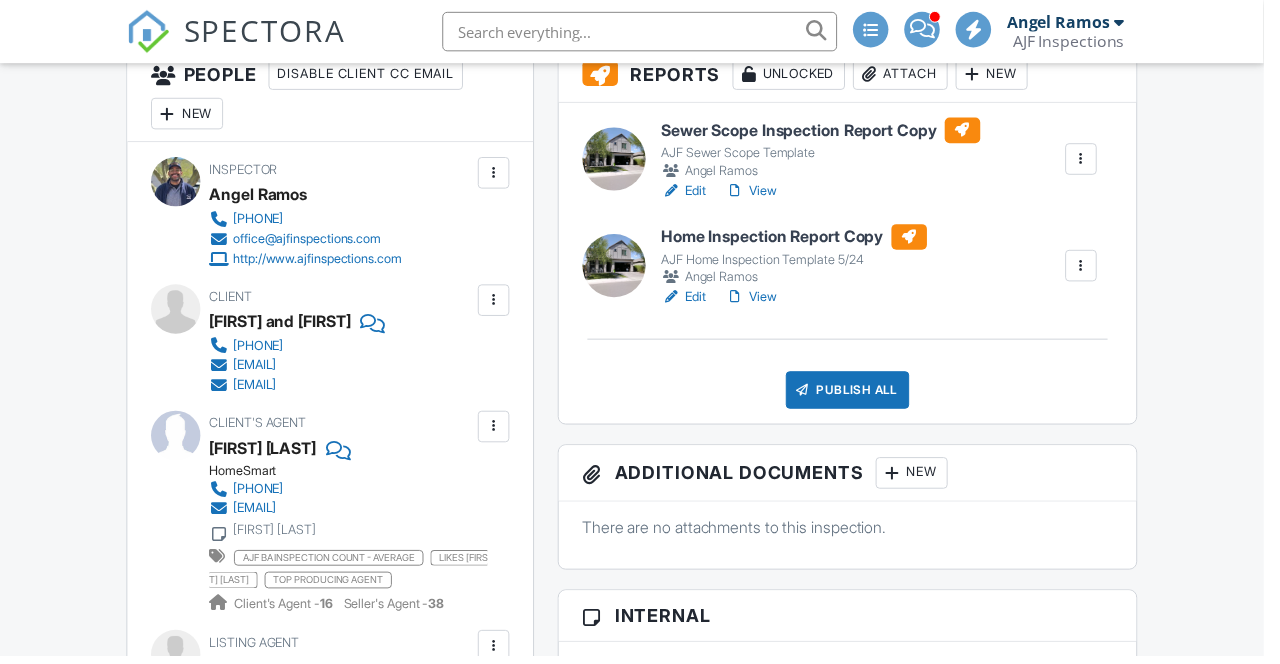 click on "View" at bounding box center (761, 193) 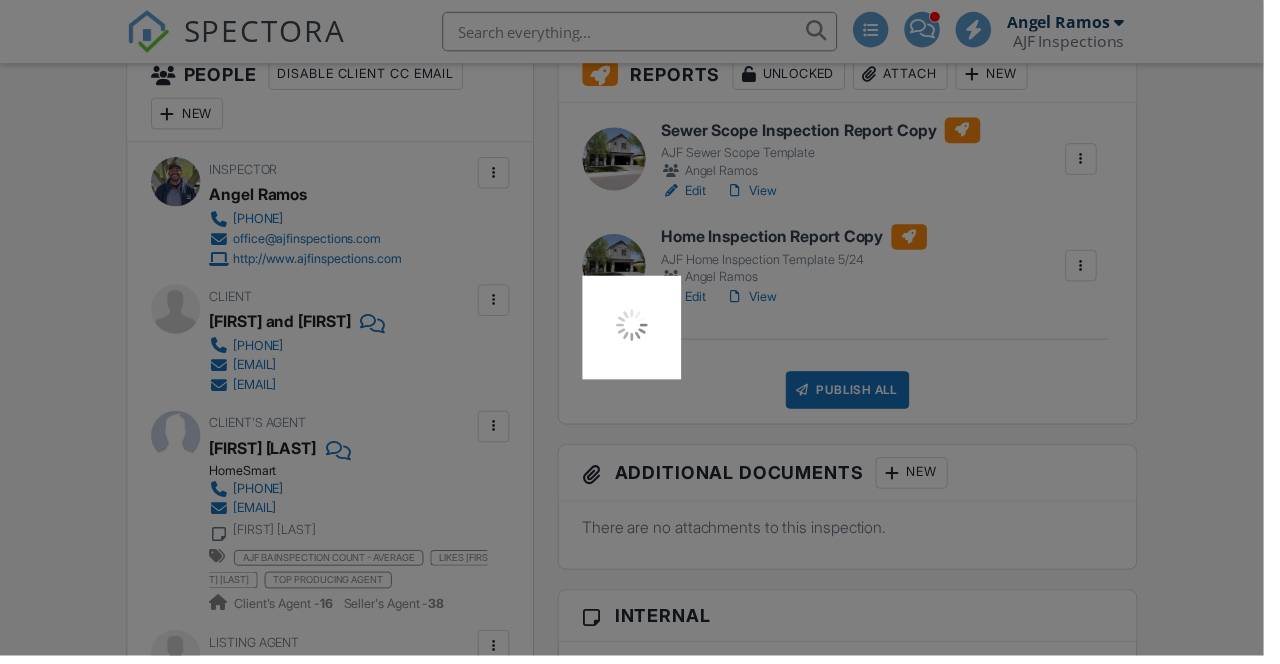 scroll, scrollTop: 602, scrollLeft: 0, axis: vertical 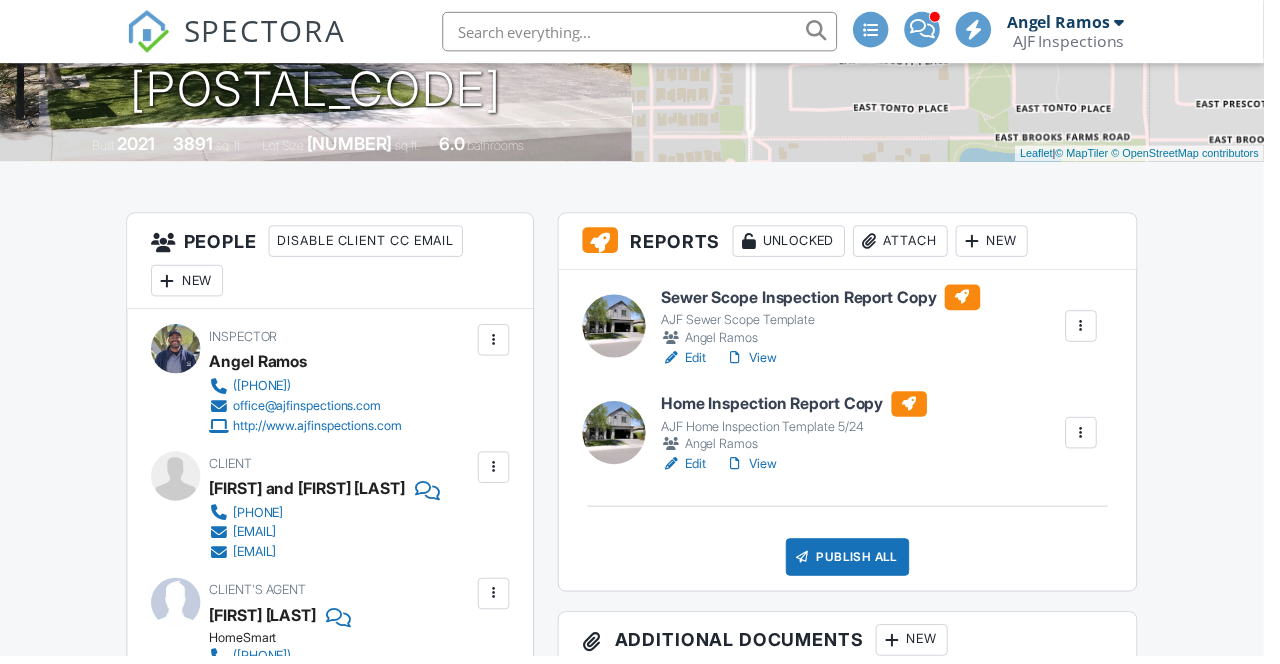 click on "View" at bounding box center (761, 362) 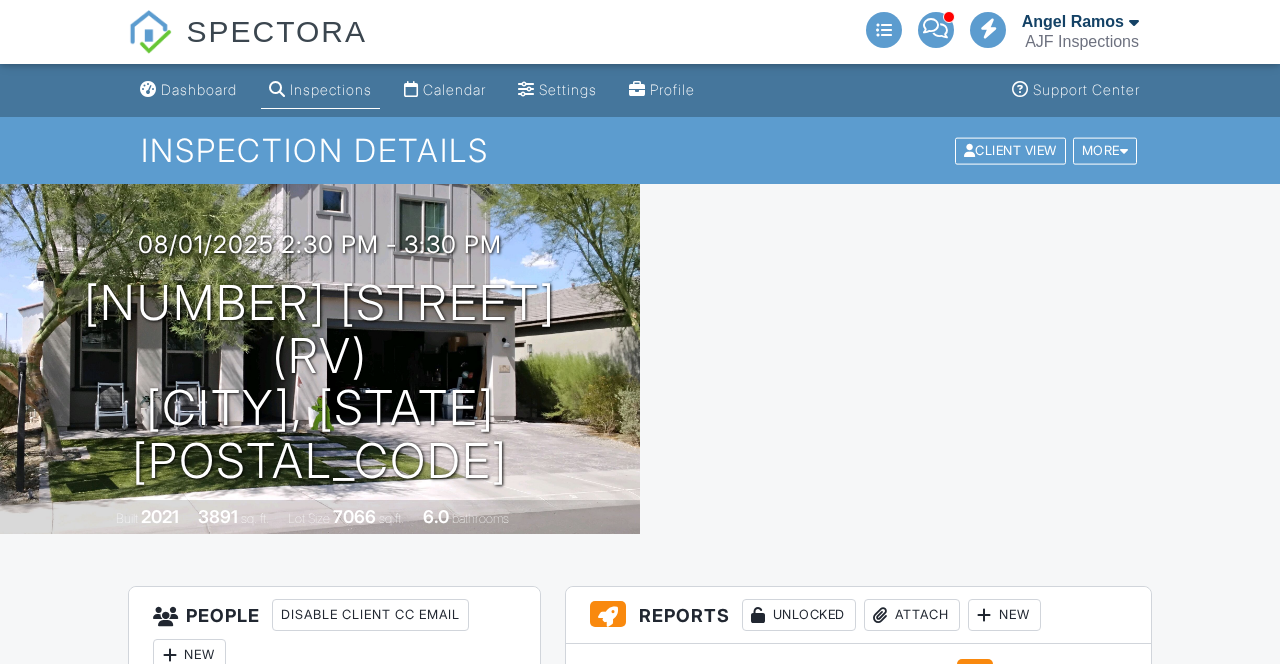 scroll, scrollTop: 599, scrollLeft: 0, axis: vertical 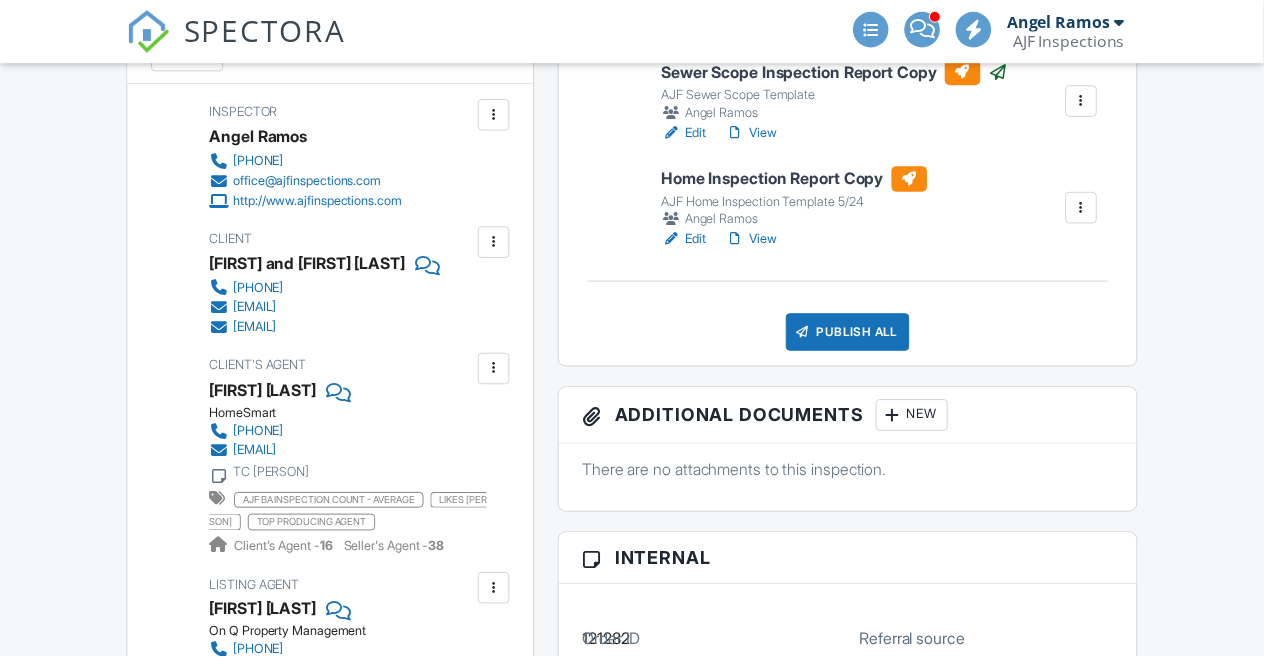 click on "Order ID
121282
I Use You Guys All The Time
Realtor
Marketing Rep
Google PPC
Yelp
Social Media
Mortgage/Title
Family/Friend
Builder
Repeat Customer
Other (See Notes)
Referral source
Started Online
Has Solar Panels
Solar Scheduled BHE
N/A
Yes
No
Property Not Ready
Services we do not provide
Price/Other Company
Availability
Contract Fell Through
No Response
Builder Issue
SEE NOTES
REASON FOR CANCELLATION
Client's Agent
Buyer
TC/Assistant
LA
Seller/Homeowner
Builder
Mortgage Lender
Family/Friend
SEE NOTES
REQUESTED BY?
TRAINING INSPECTION
N/A
Yes
No
INSPECTOR REQUESTED (...
Frank W
Mattias
Khyree
Ben
Kurtis
Eric W
Tyler
Claudie
Levi
Will
James
Matt
David
Chris
Eric M
Hyrum
Ramon
Cesar
Hector
REQUESTED - NOT HONORED
QA Completed
N/A
Yes
No
QC COMPLETED?
N/A
Yes
No
Lockbox" at bounding box center (858, 1081) 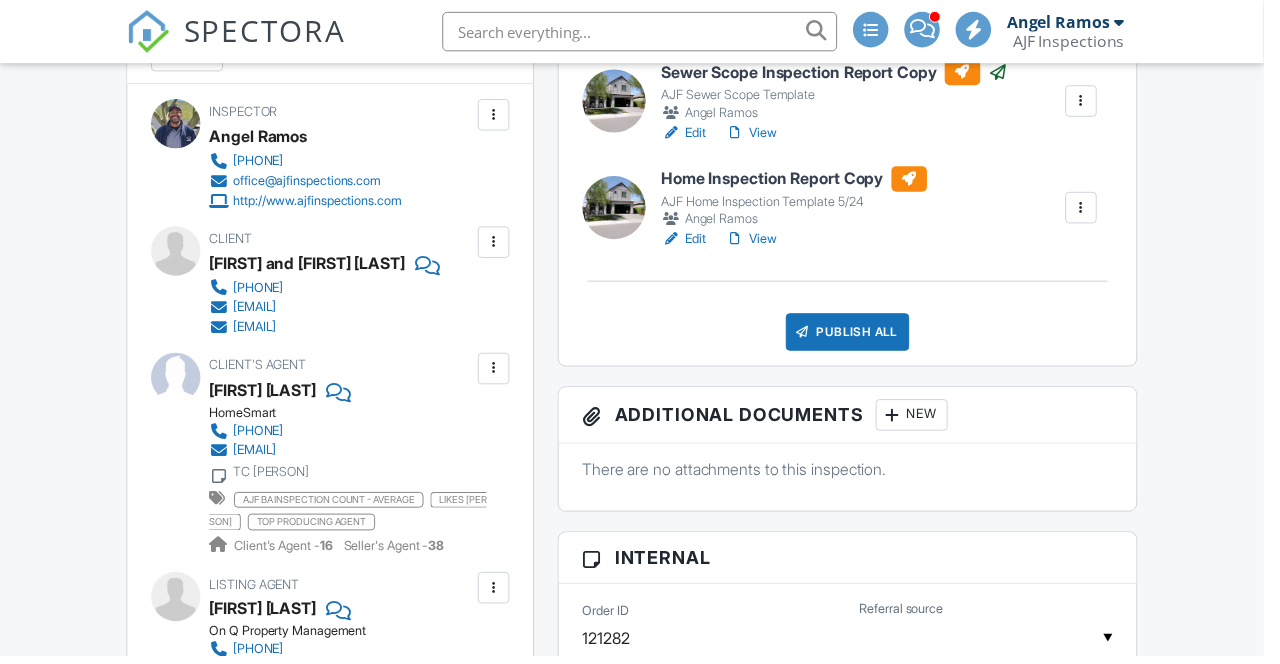 click at bounding box center (858, 1909) 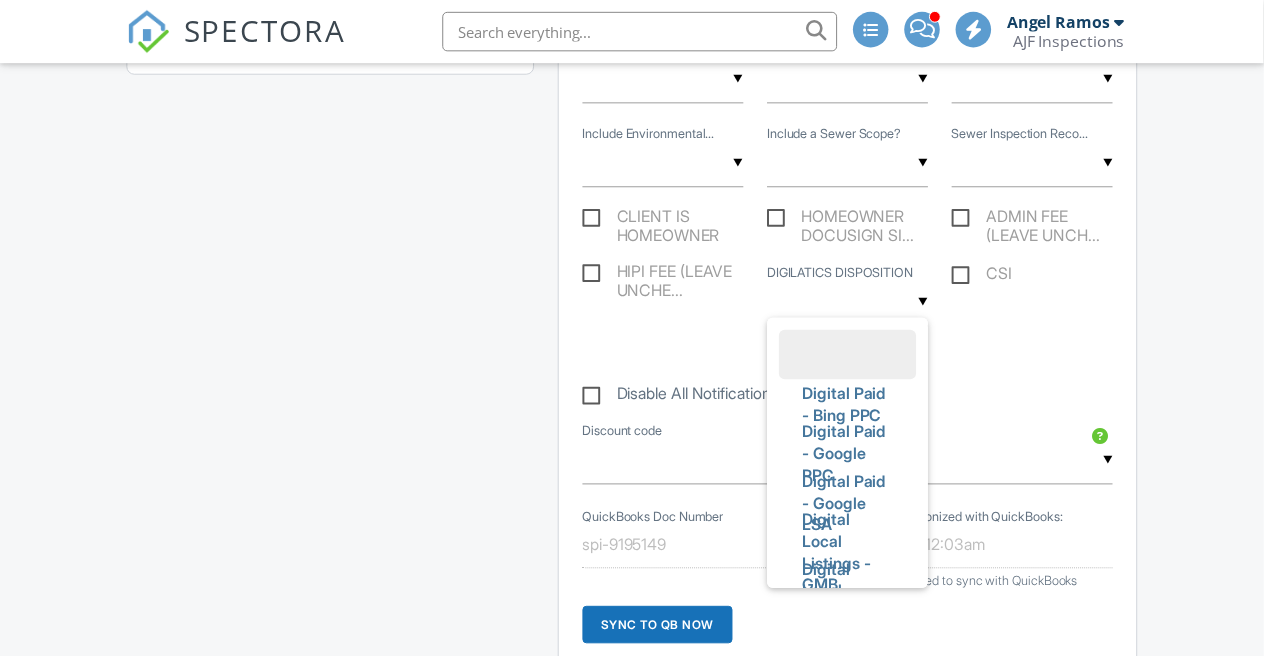 scroll, scrollTop: 0, scrollLeft: 0, axis: both 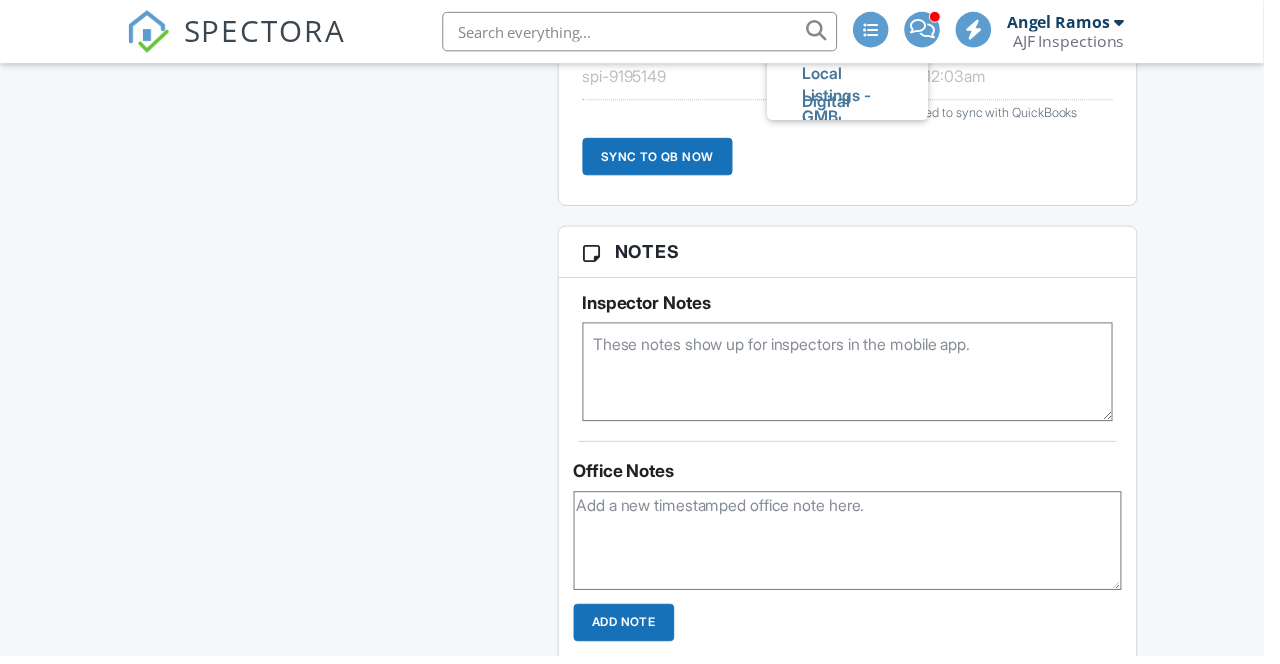 click at bounding box center (858, 548) 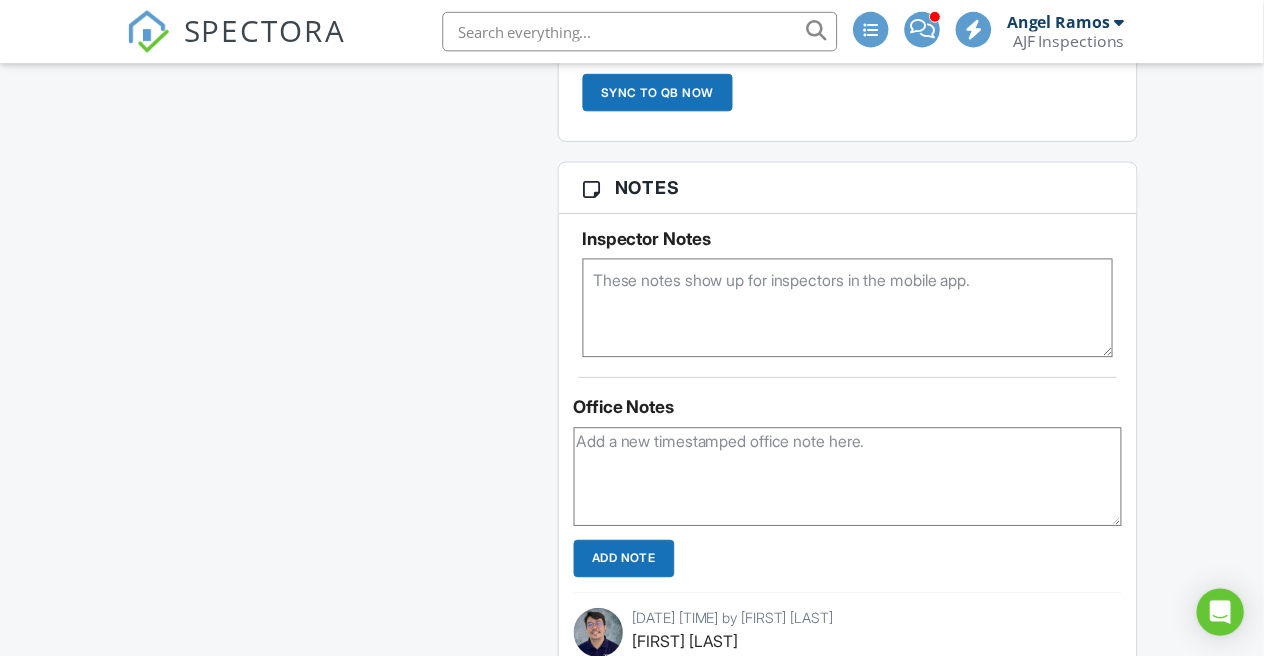 scroll, scrollTop: 2741, scrollLeft: 0, axis: vertical 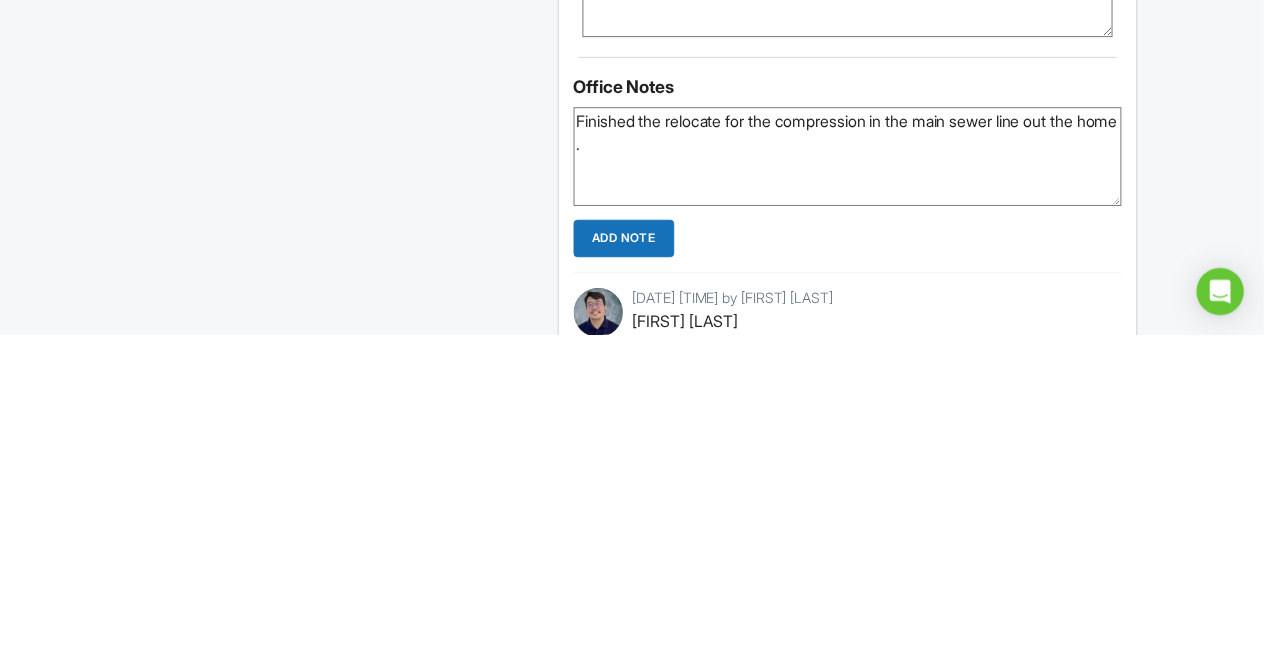 click on "Finished the relocate for the compression in the main sewer line out the home ." at bounding box center (858, 483) 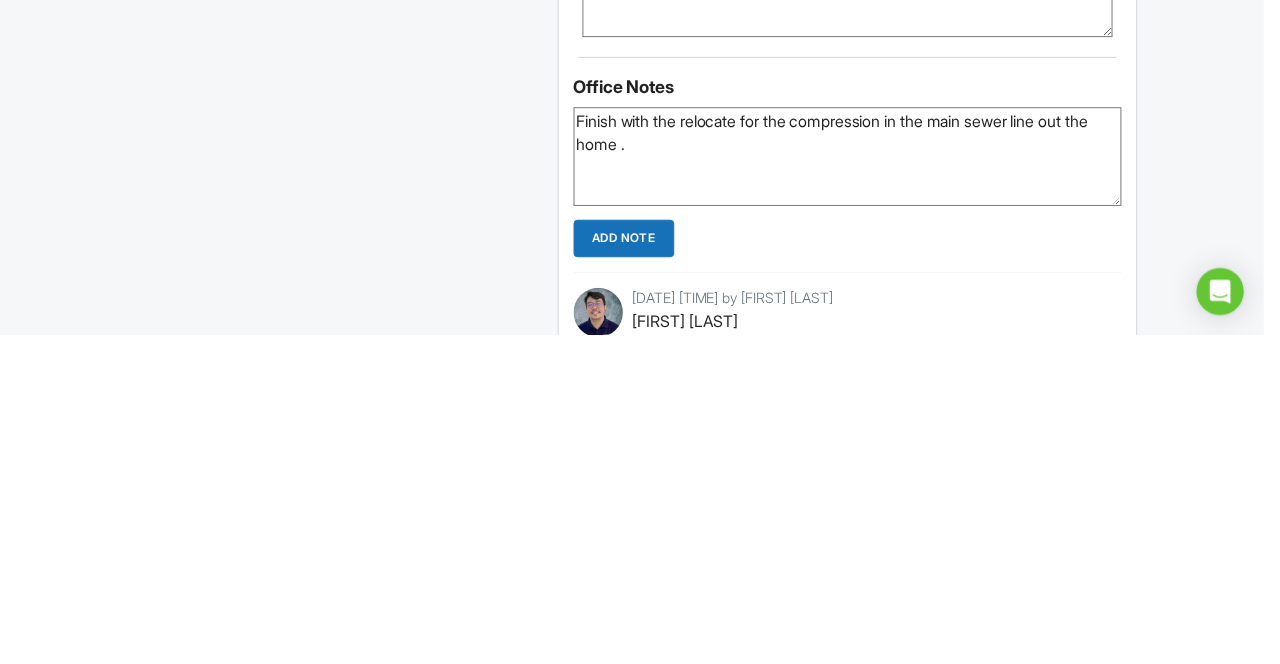 click on "Finish with the relocate for the compression in the main sewer line out the home ." at bounding box center [858, 483] 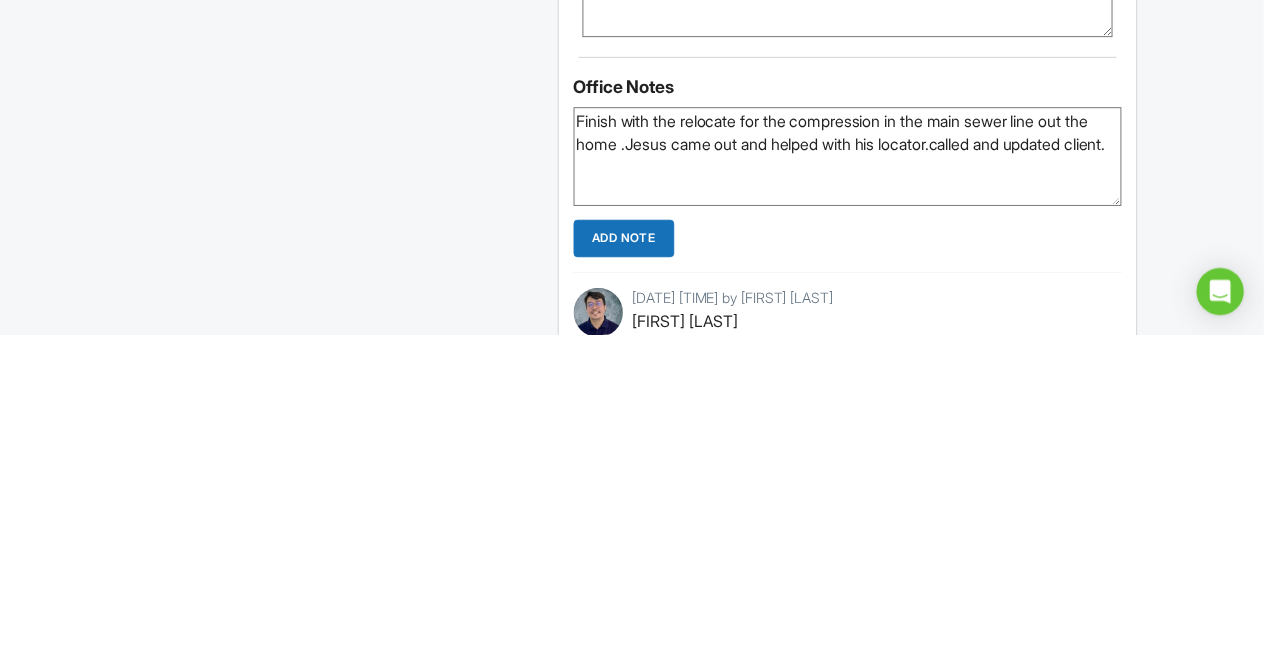 click on "Finish with the relocate for the compression in the main sewer line out the home .Jesus came out and helped with his locator.called and updated client." at bounding box center [858, 483] 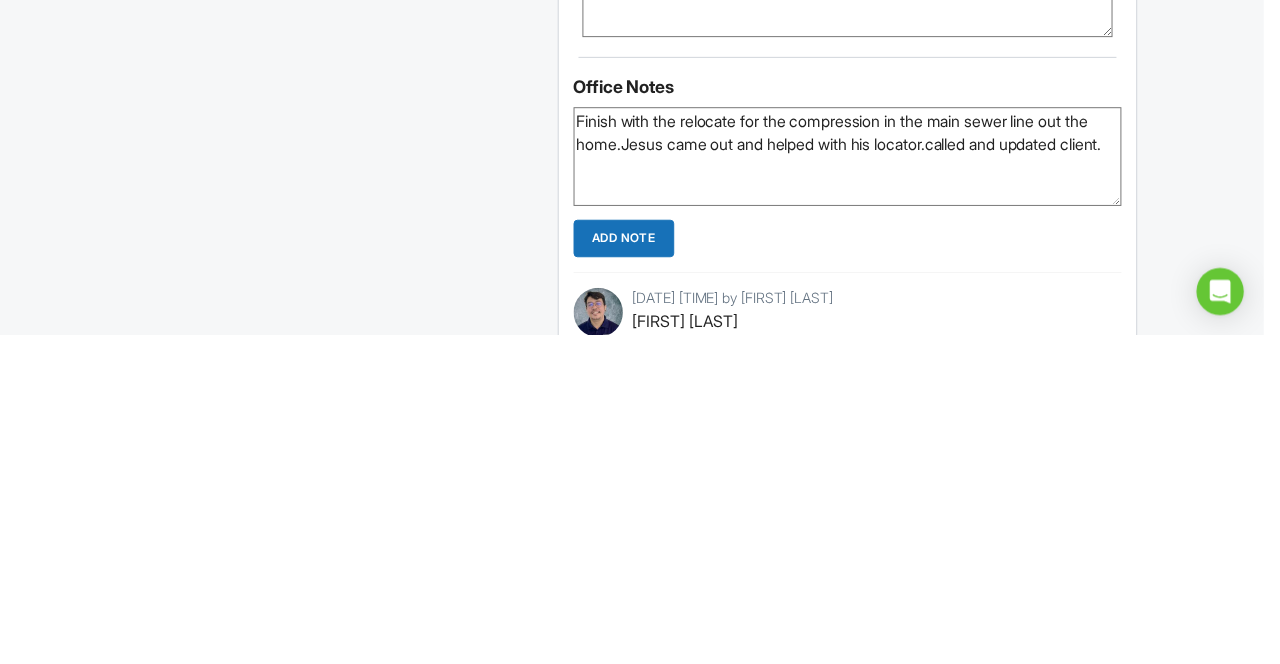 click on "Finish with the relocate for the compression in the main sewer line out the home.Jesus came out and helped with his locator.called and updated client." at bounding box center (858, 483) 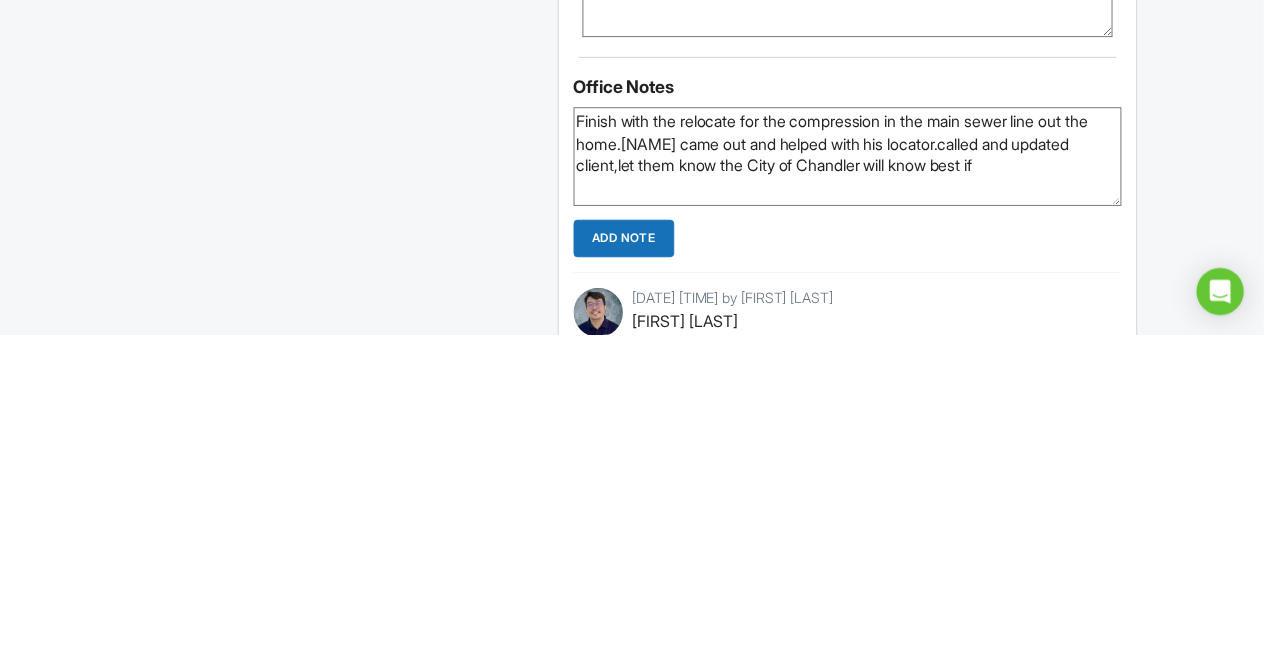 click on "Finish with the relocate for the compression in the main sewer line out the home.[NAME] came out and helped with his locator.called and updated client,let them know the City of Chandler will know best if" at bounding box center [858, 483] 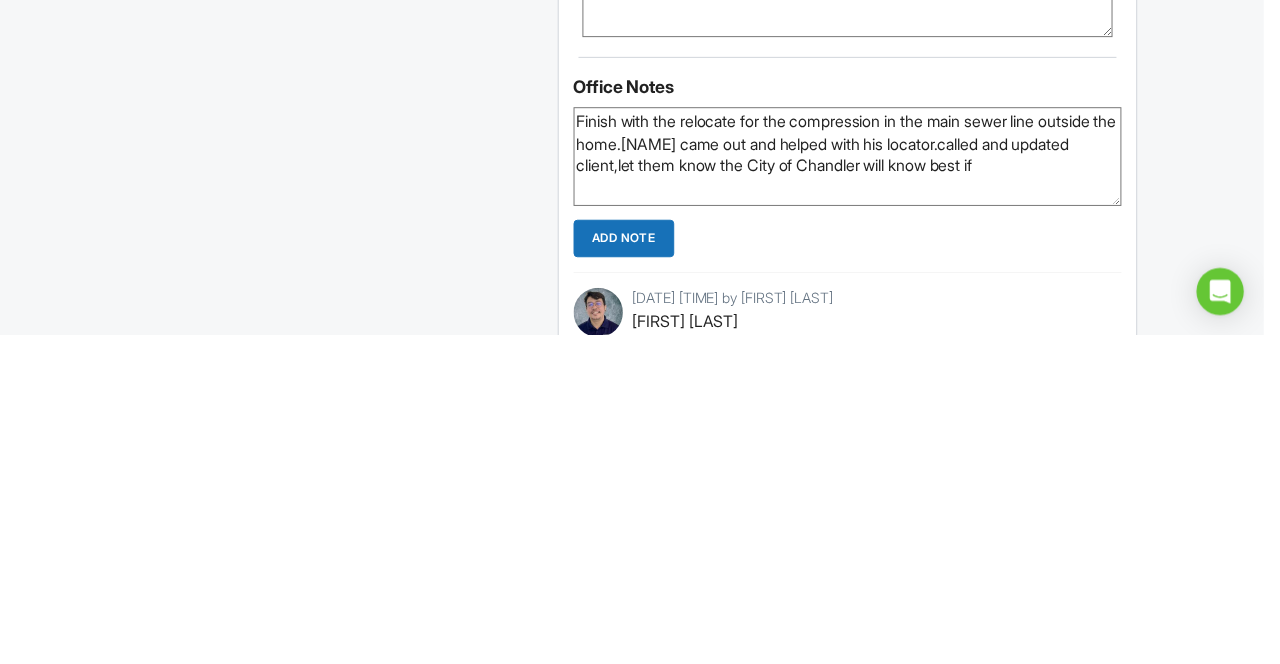 click on "Finish with the relocate for the compression in the main sewer line outside the home.[NAME] came out and helped with his locator.called and updated client,let them know the City of Chandler will know best if" at bounding box center [858, 483] 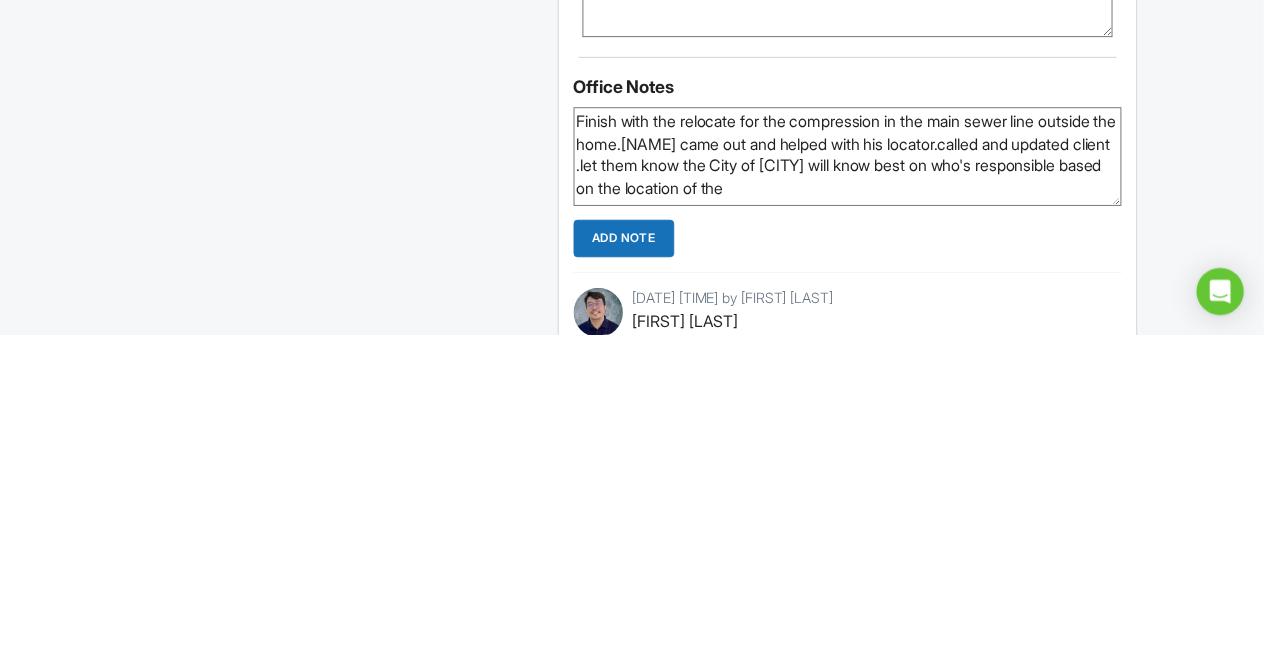 scroll, scrollTop: 2741, scrollLeft: 0, axis: vertical 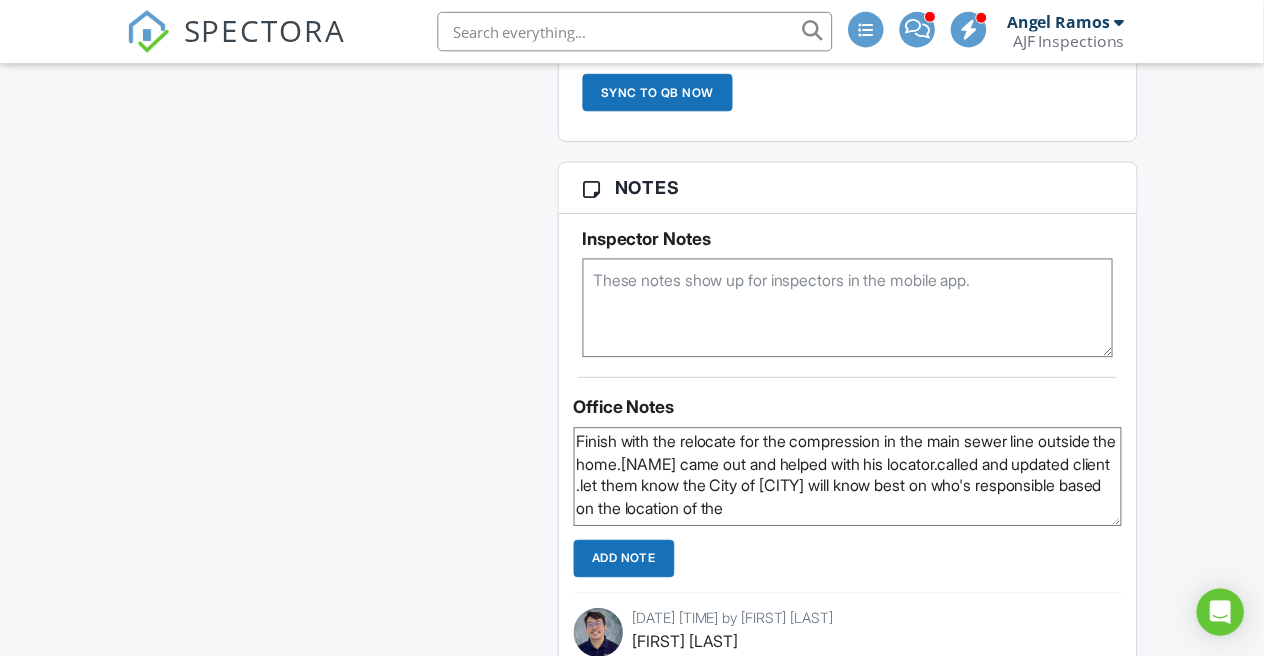 click on "Finish with the relocate for the compression in the main sewer line outside the home.[NAME] came out and helped with his locator.called and updated client .let them know the City of [CITY] will know best on who's responsible based on the location of the" at bounding box center [858, 483] 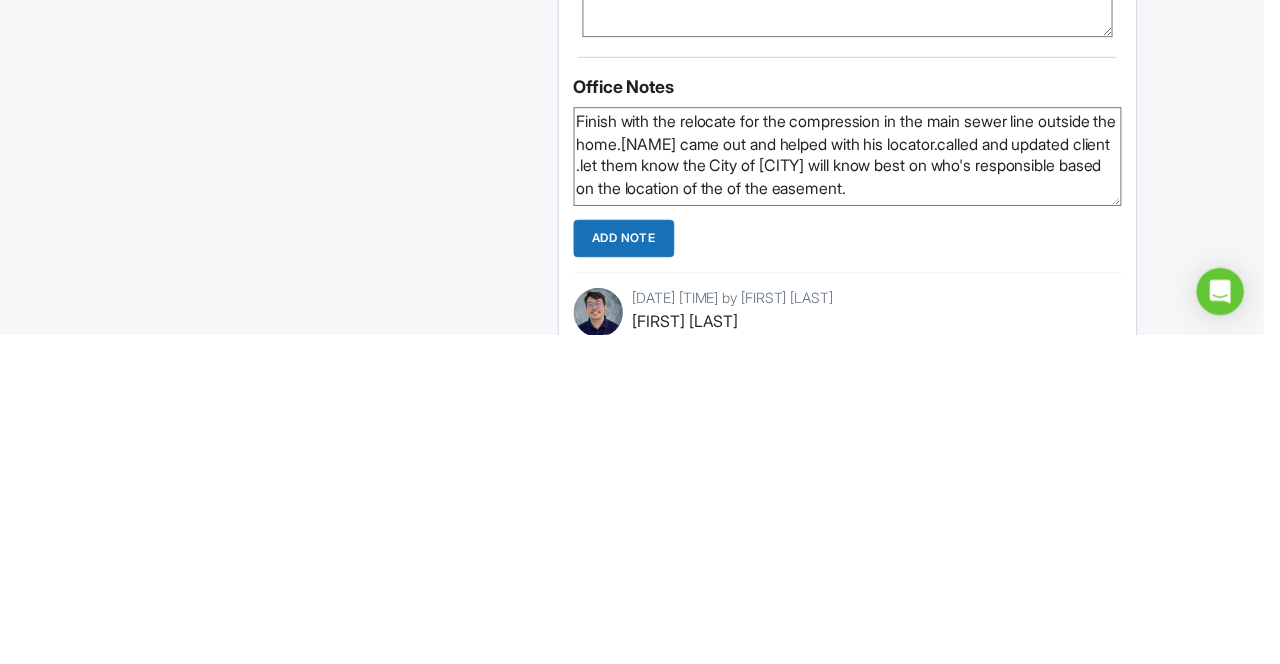 scroll, scrollTop: 2741, scrollLeft: 0, axis: vertical 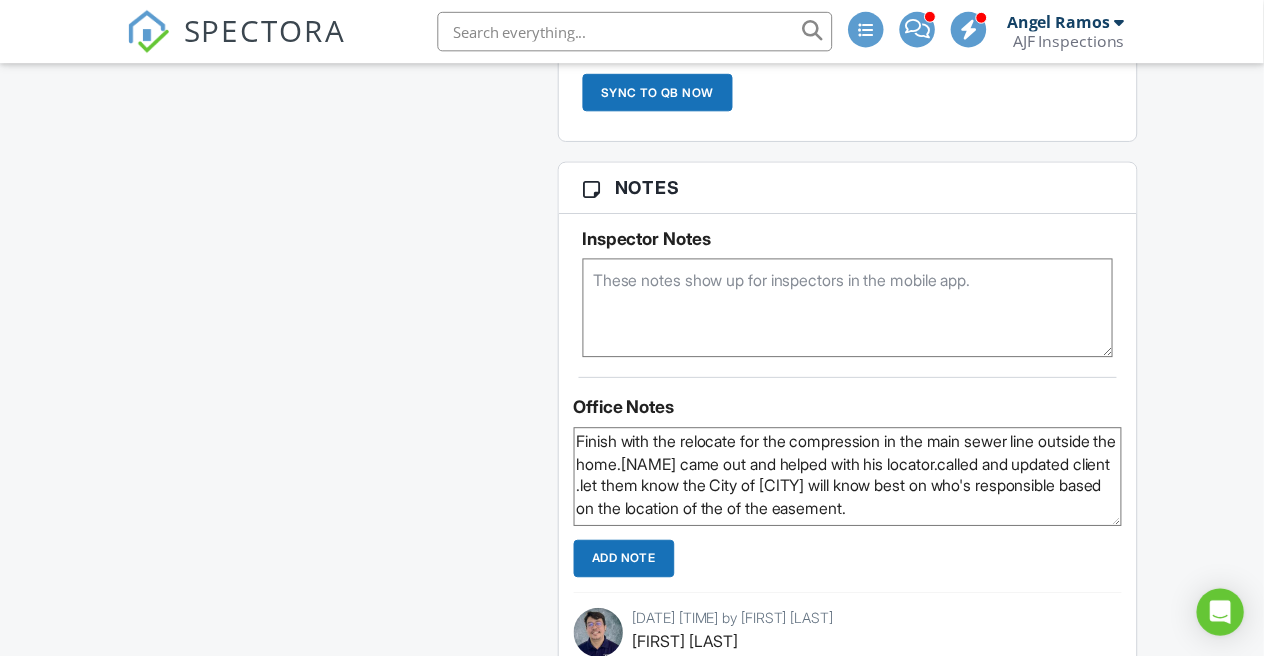 click on "Finish with the relocate for the compression in the main sewer line outside the home.[NAME] came out and helped with his locator.called and updated client .let them know the City of [CITY] will know best on who's responsible based on the location of the of the easement." at bounding box center (858, 483) 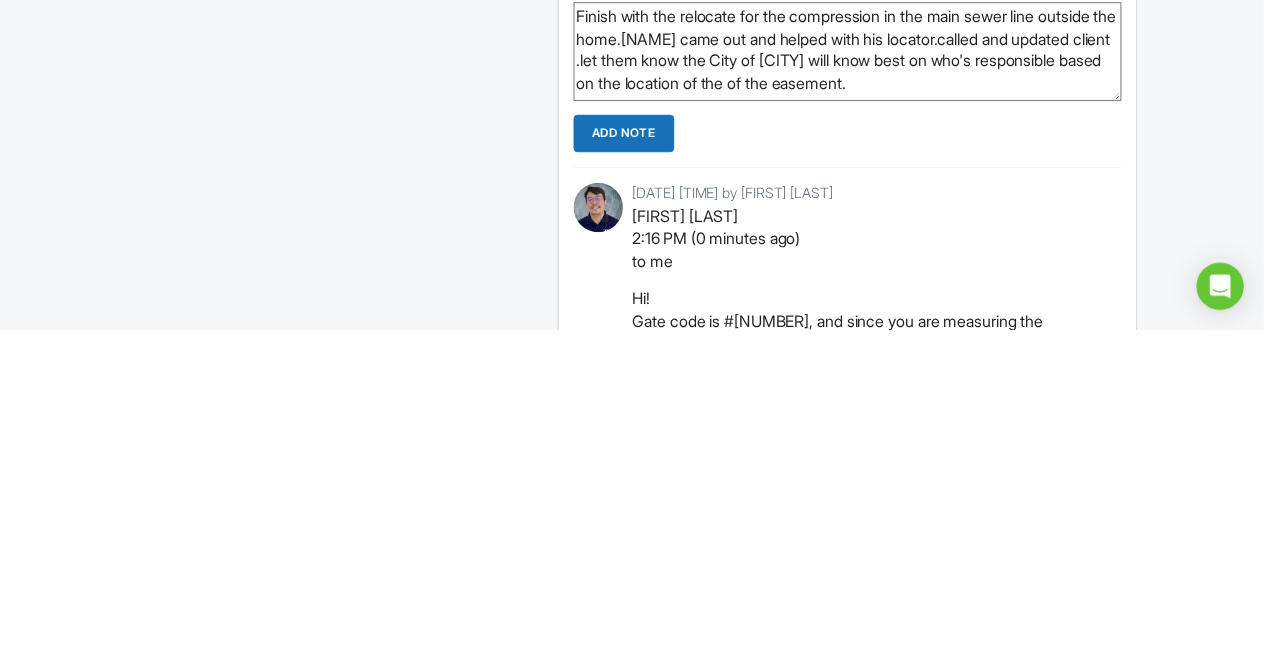 scroll, scrollTop: 2849, scrollLeft: 0, axis: vertical 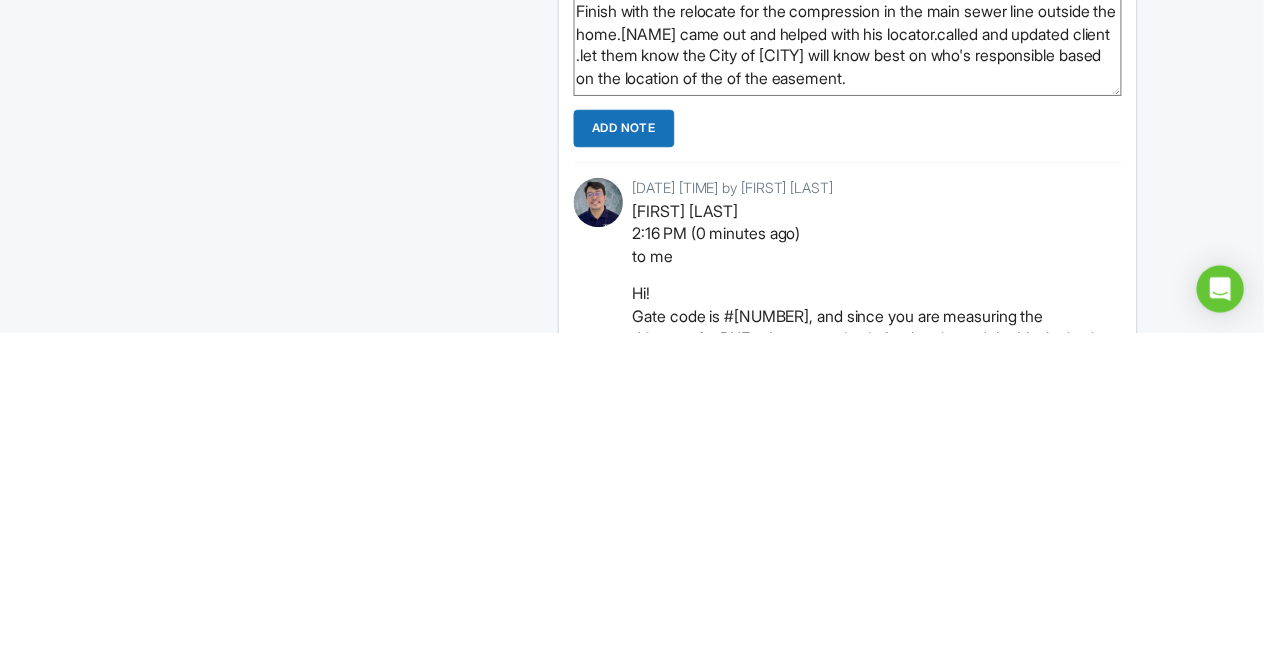 type on "Finish with the relocate for the compression in the main sewer line outside the home.[NAME] came out and helped with his locator.called and updated client .let them know the City of [CITY] will know best on who's responsible based on the location of the of the easement." 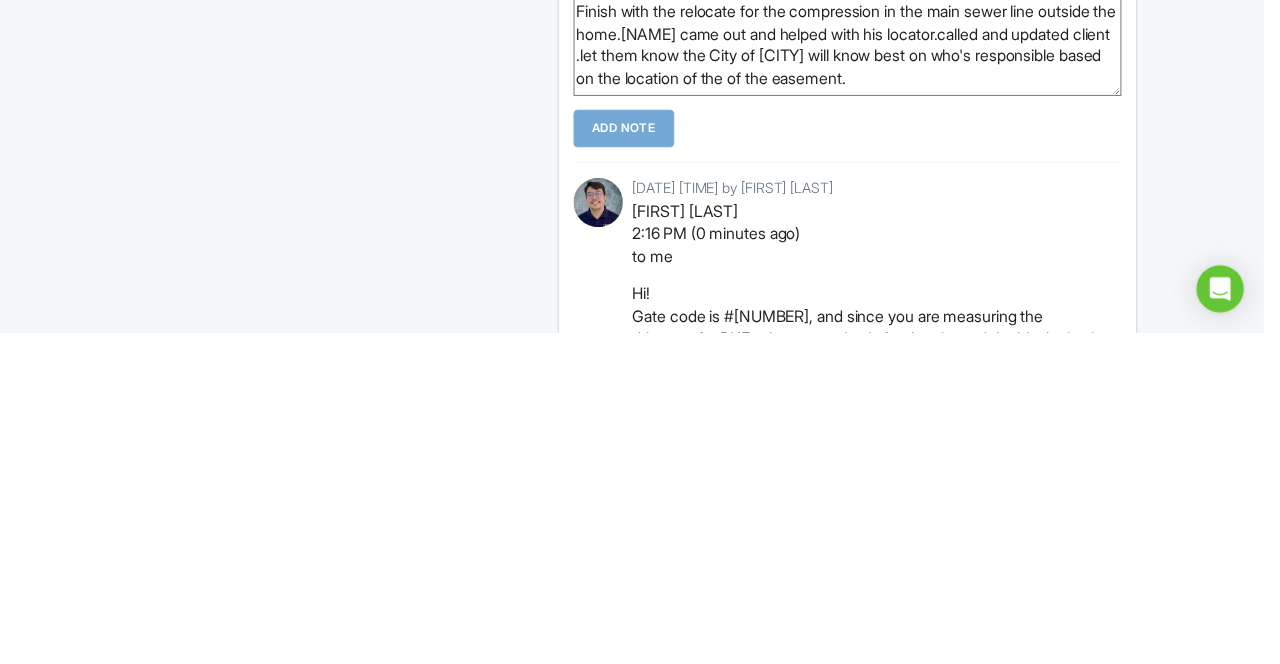 scroll, scrollTop: 2850, scrollLeft: 0, axis: vertical 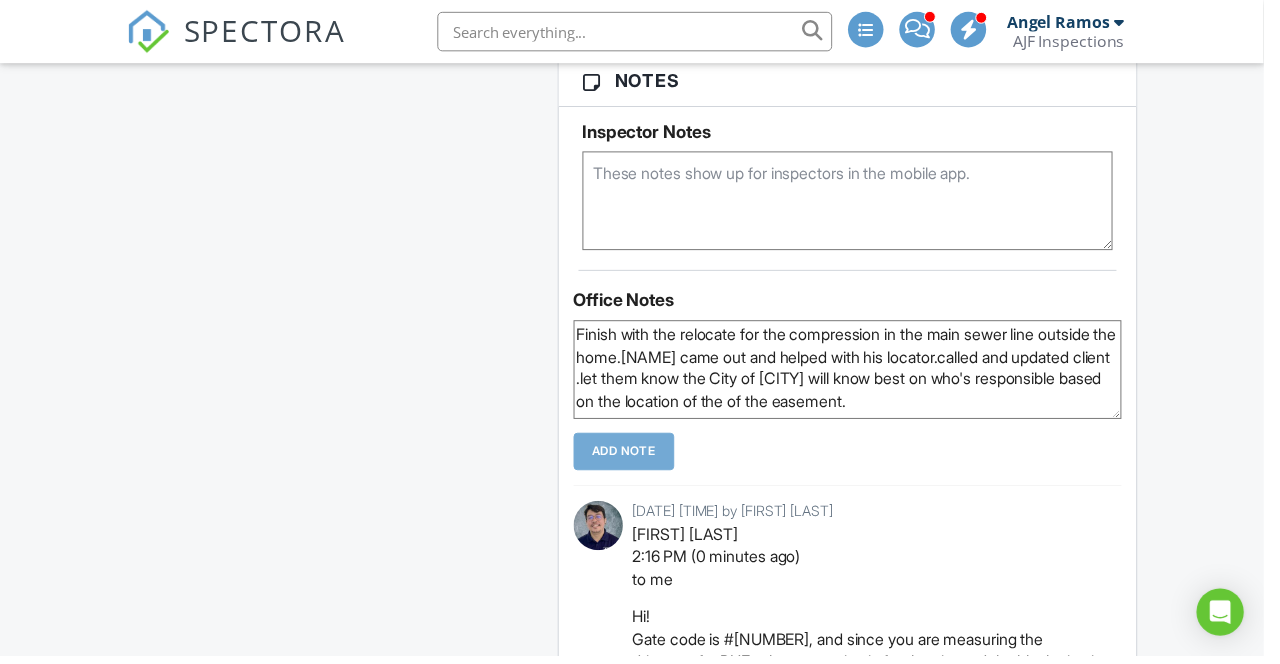 type 